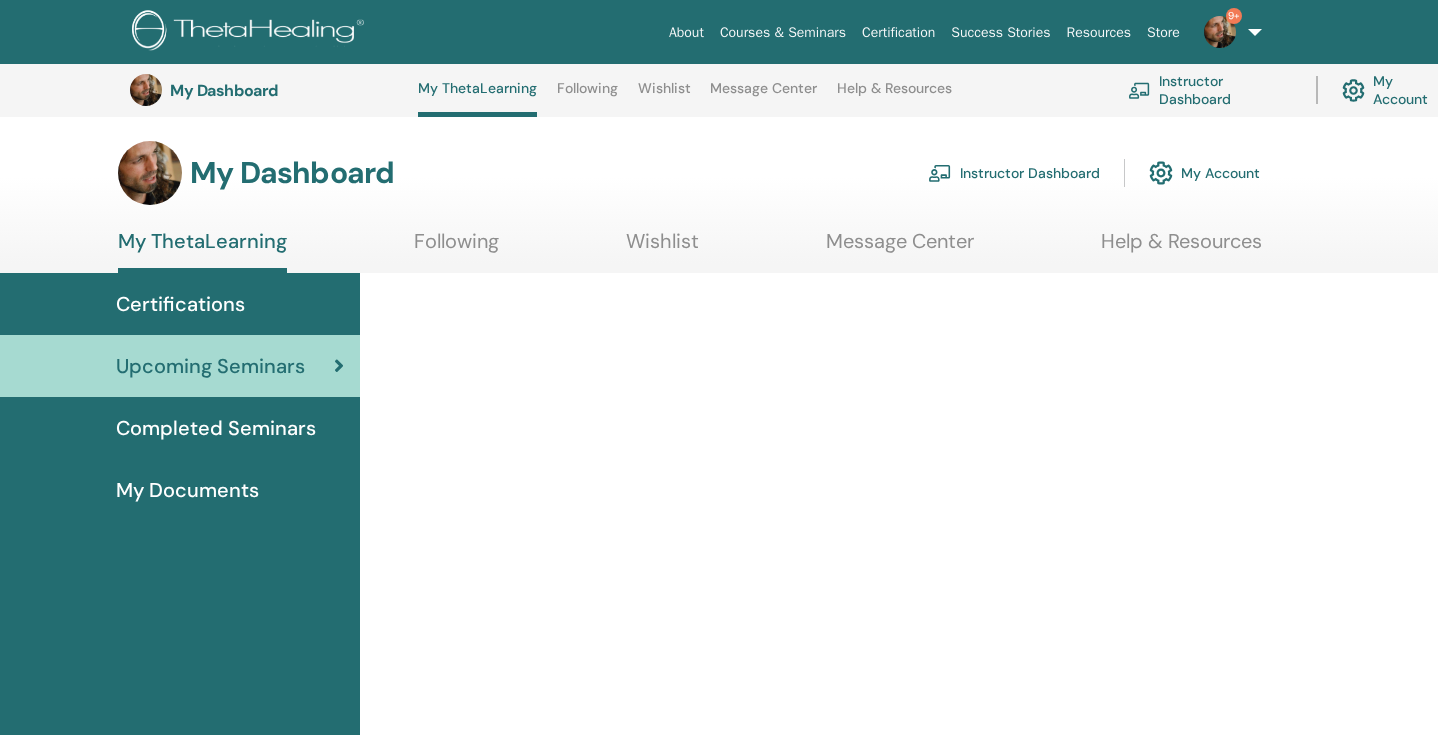 scroll, scrollTop: 595, scrollLeft: 0, axis: vertical 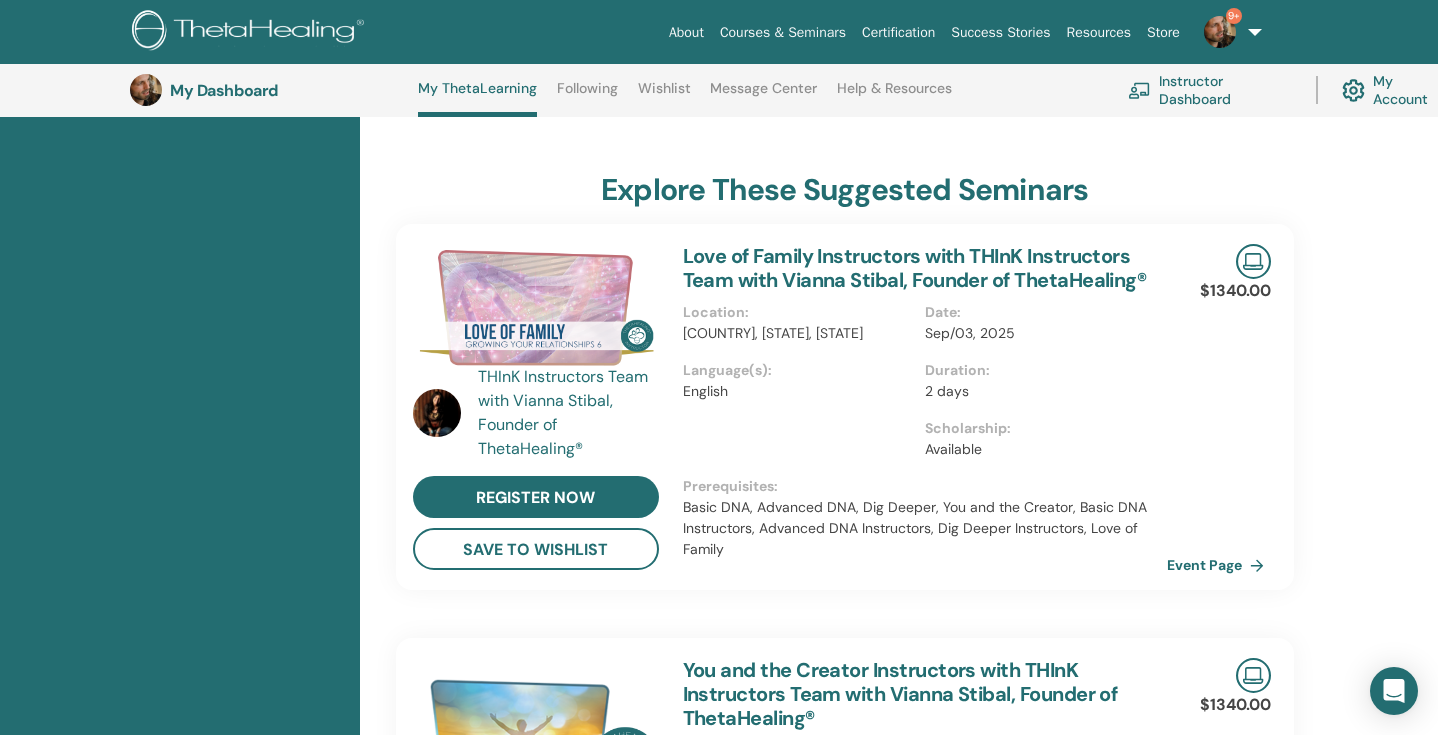 click on "9+" at bounding box center [1229, 32] 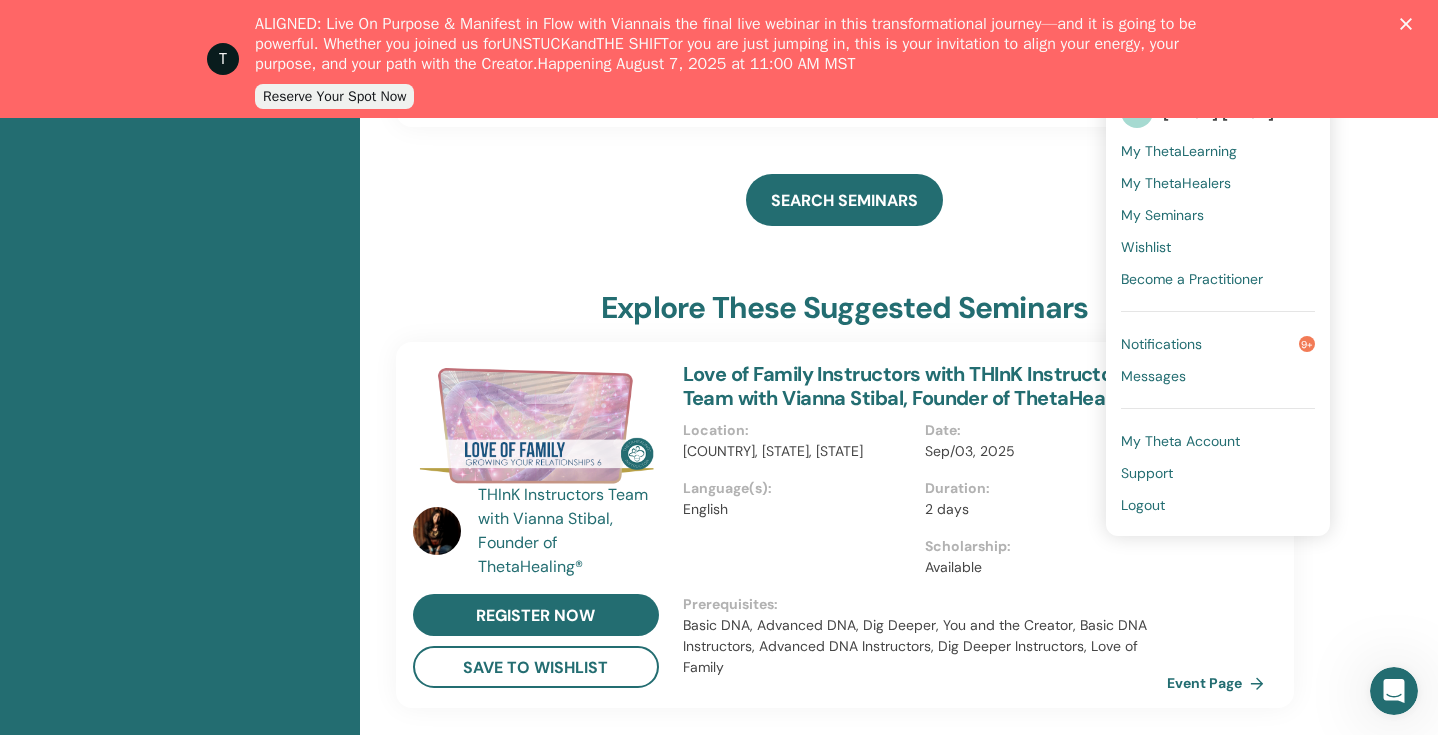 scroll, scrollTop: 0, scrollLeft: 0, axis: both 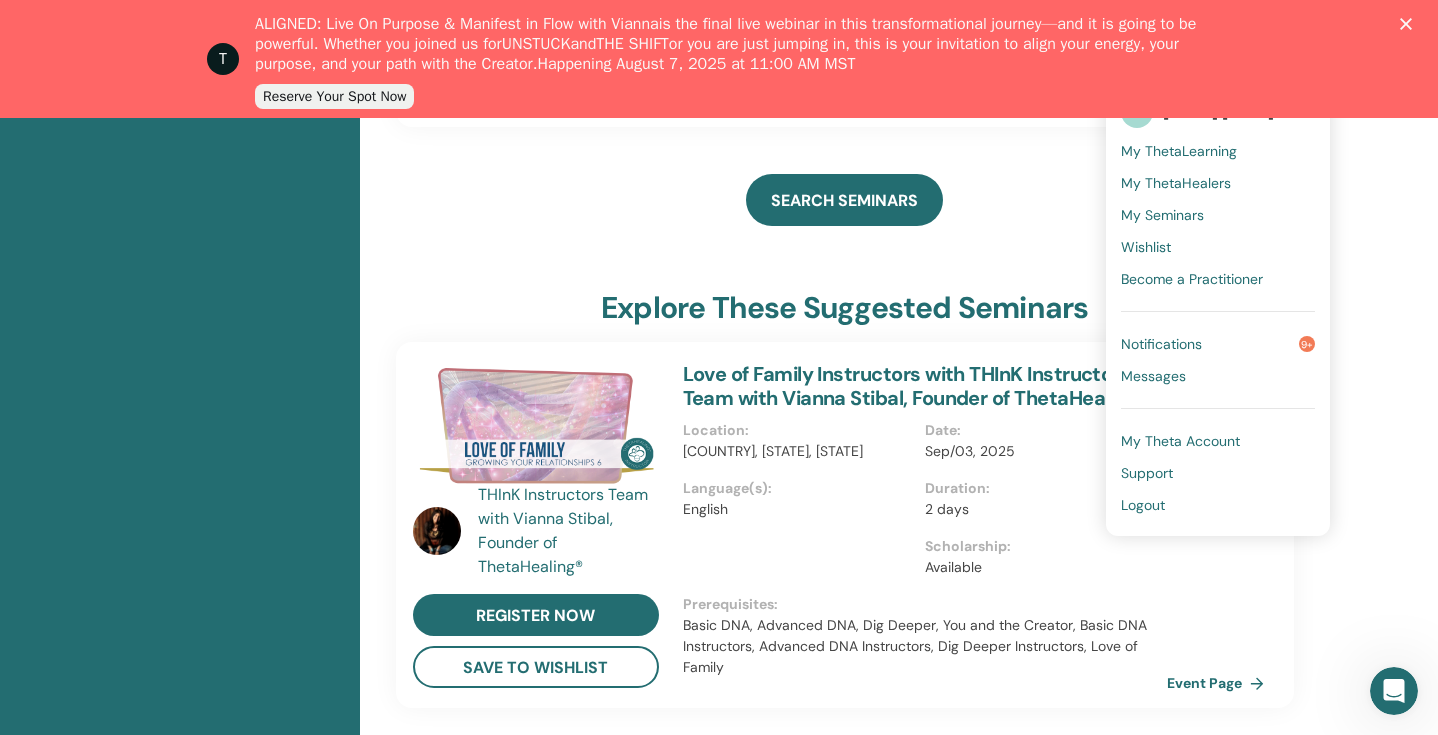 click 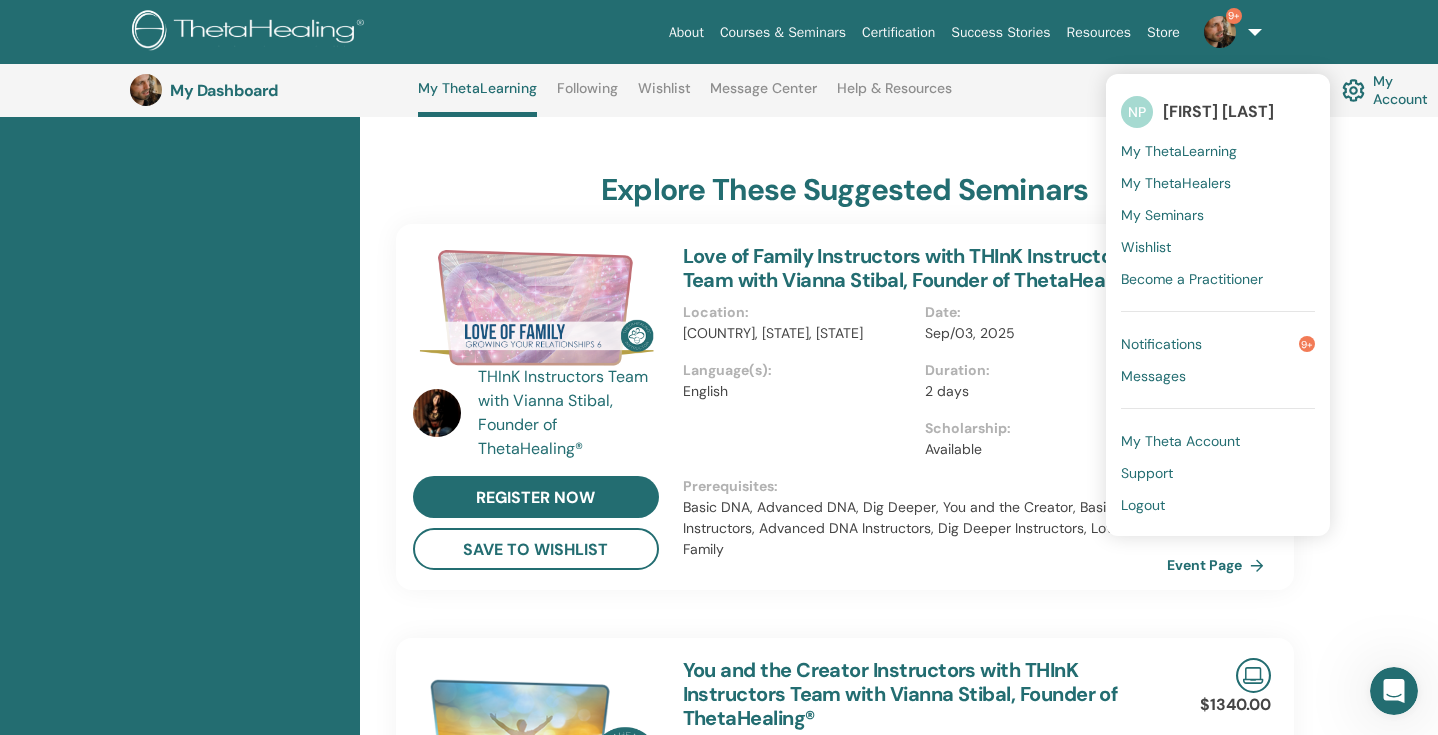 click on "My Account" at bounding box center [1395, 90] 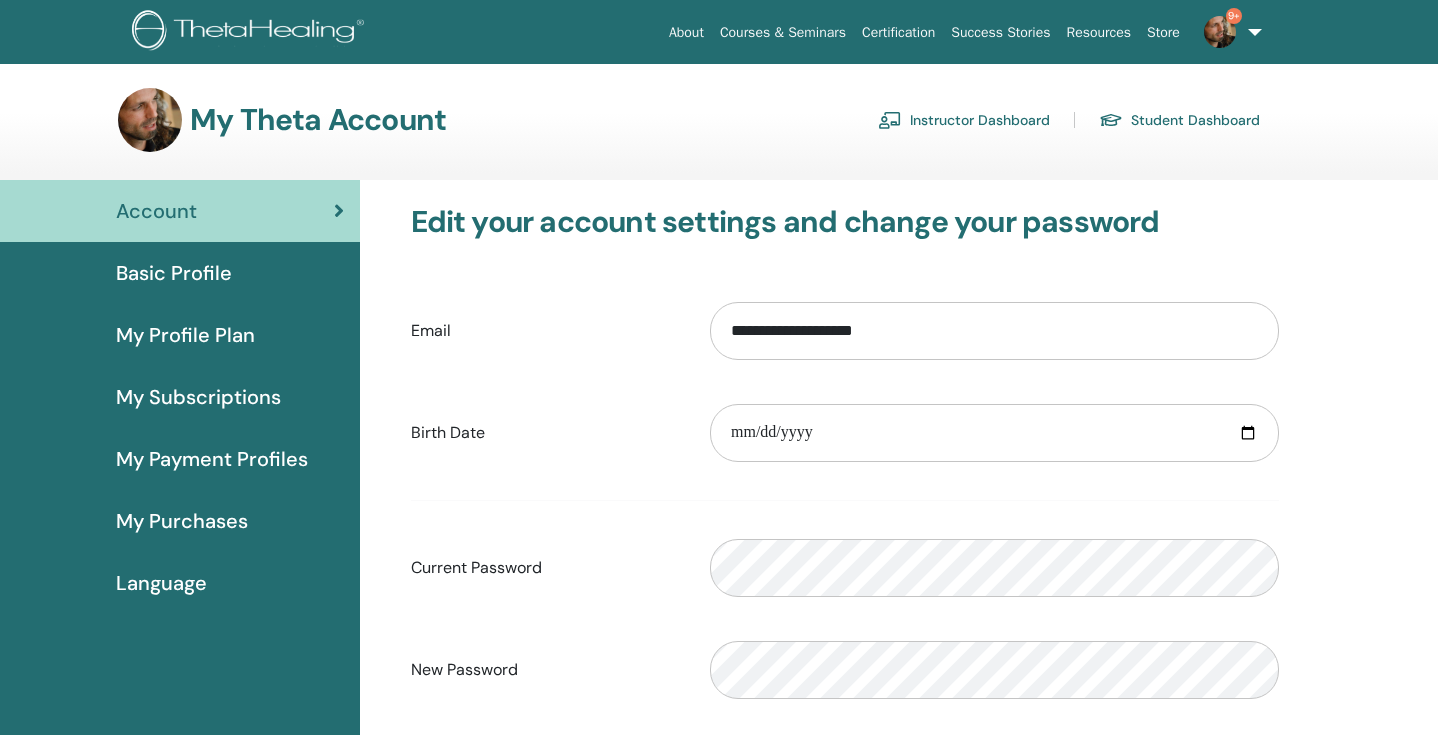 scroll, scrollTop: 0, scrollLeft: 0, axis: both 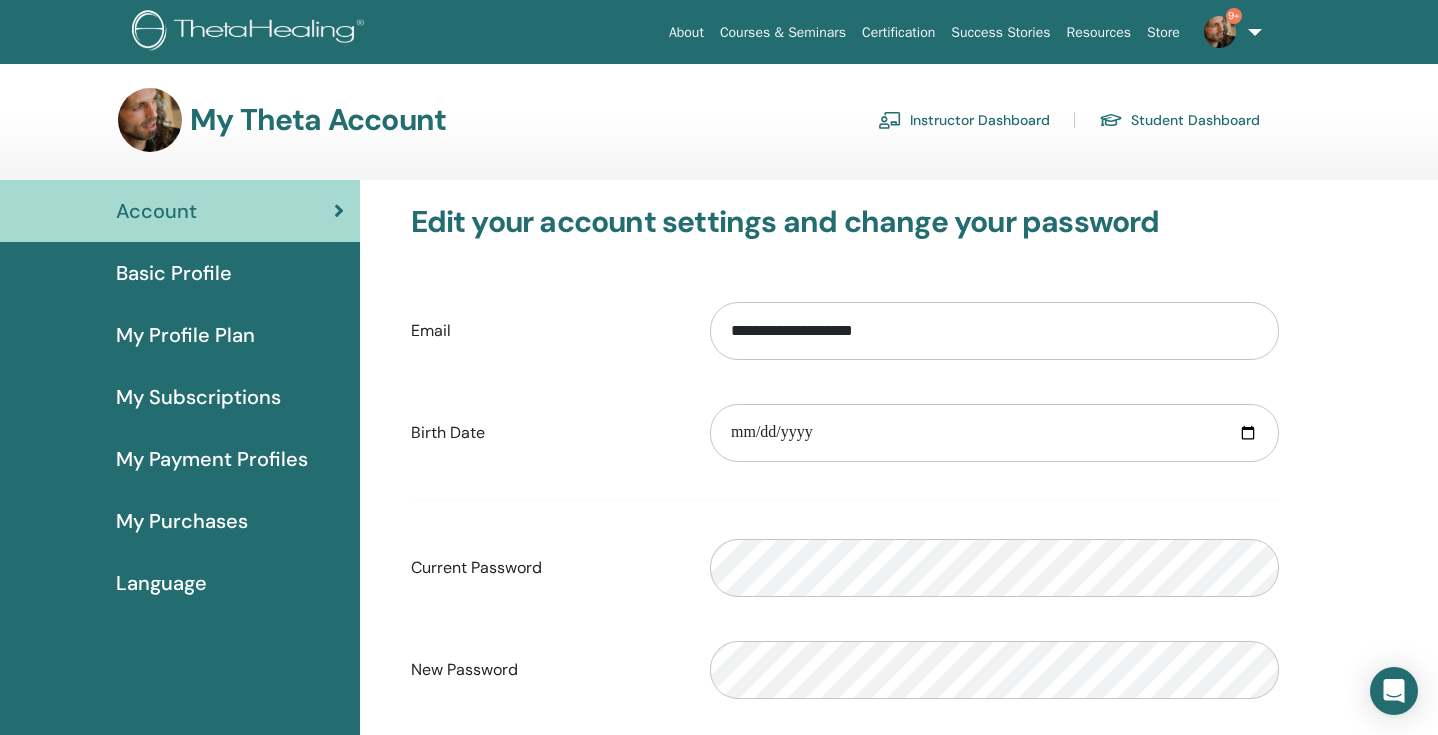 click on "Instructor Dashboard" at bounding box center [964, 120] 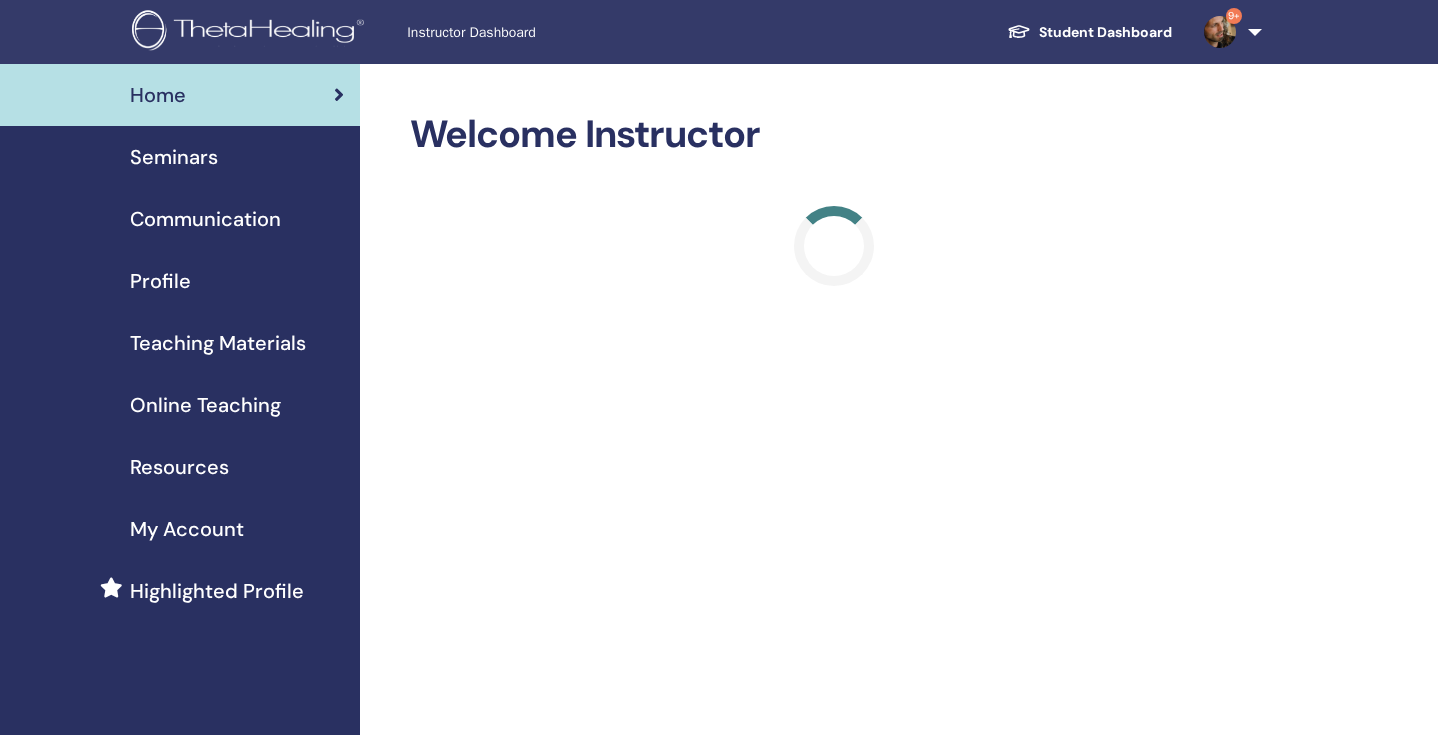 scroll, scrollTop: 0, scrollLeft: 0, axis: both 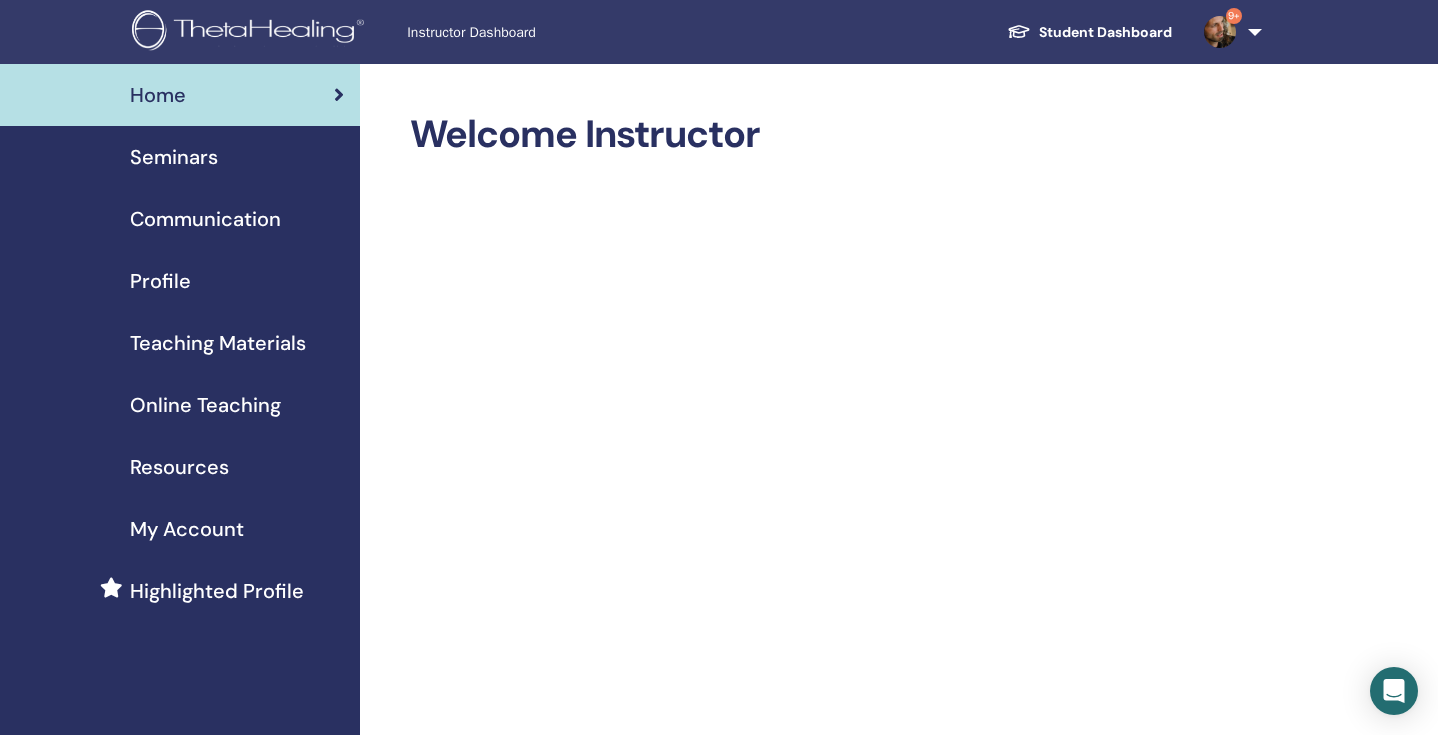 click on "Seminars" at bounding box center [174, 157] 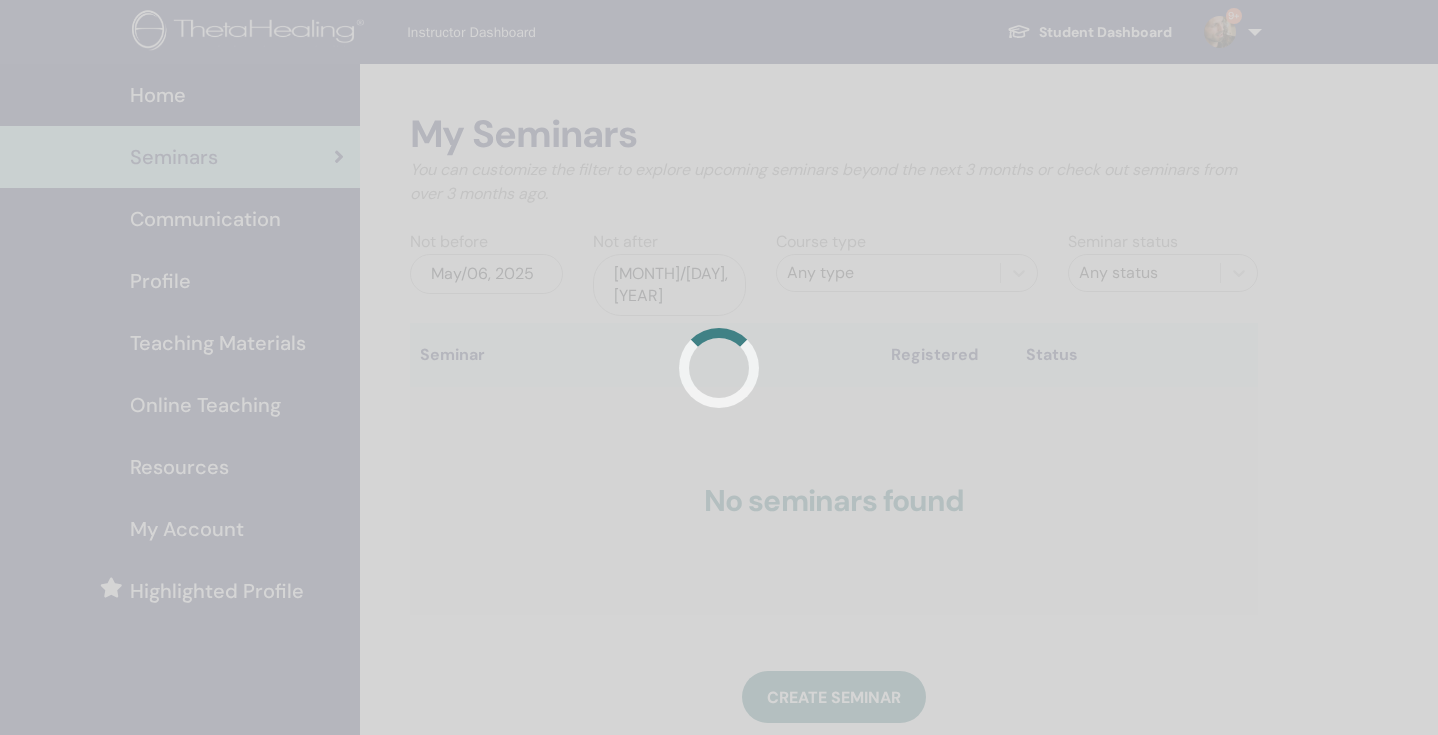 scroll, scrollTop: 0, scrollLeft: 0, axis: both 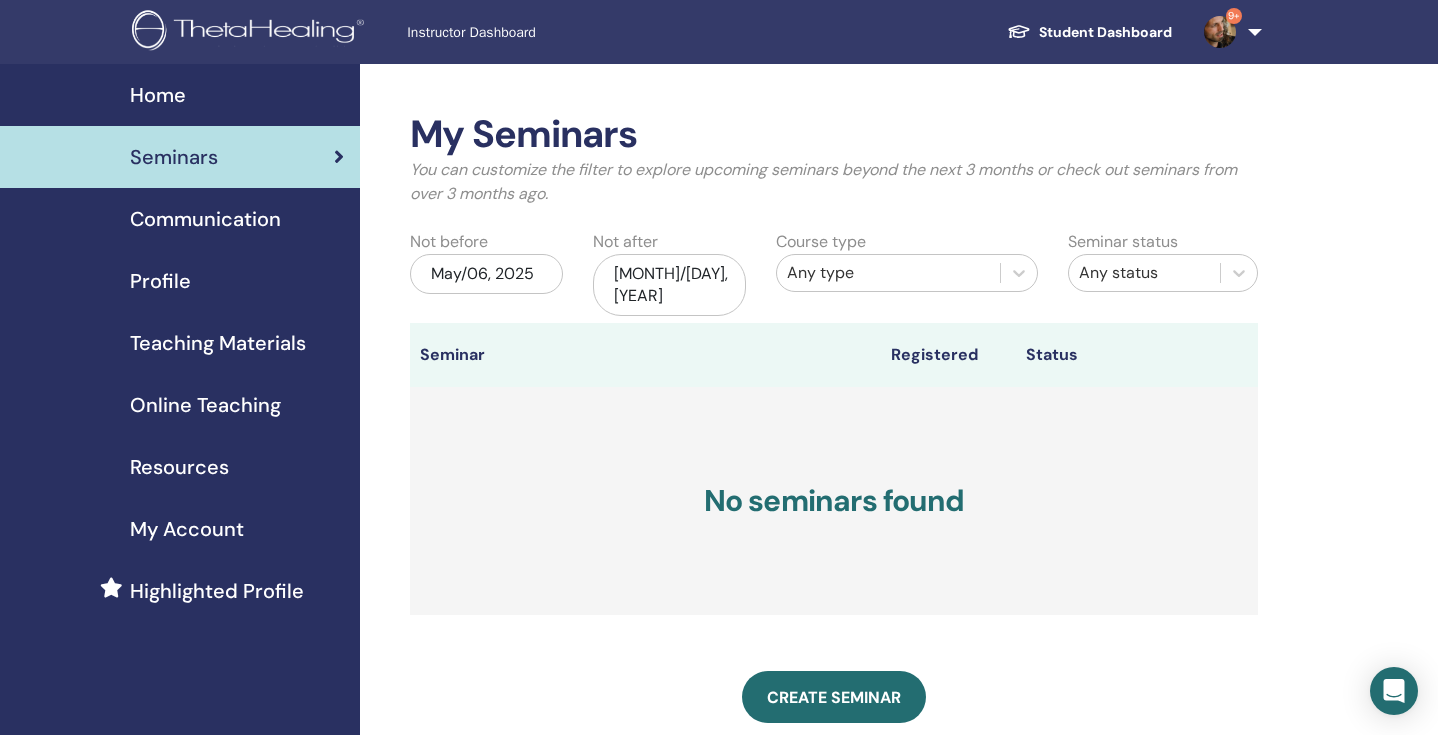click on "May/06, 2025" at bounding box center (486, 274) 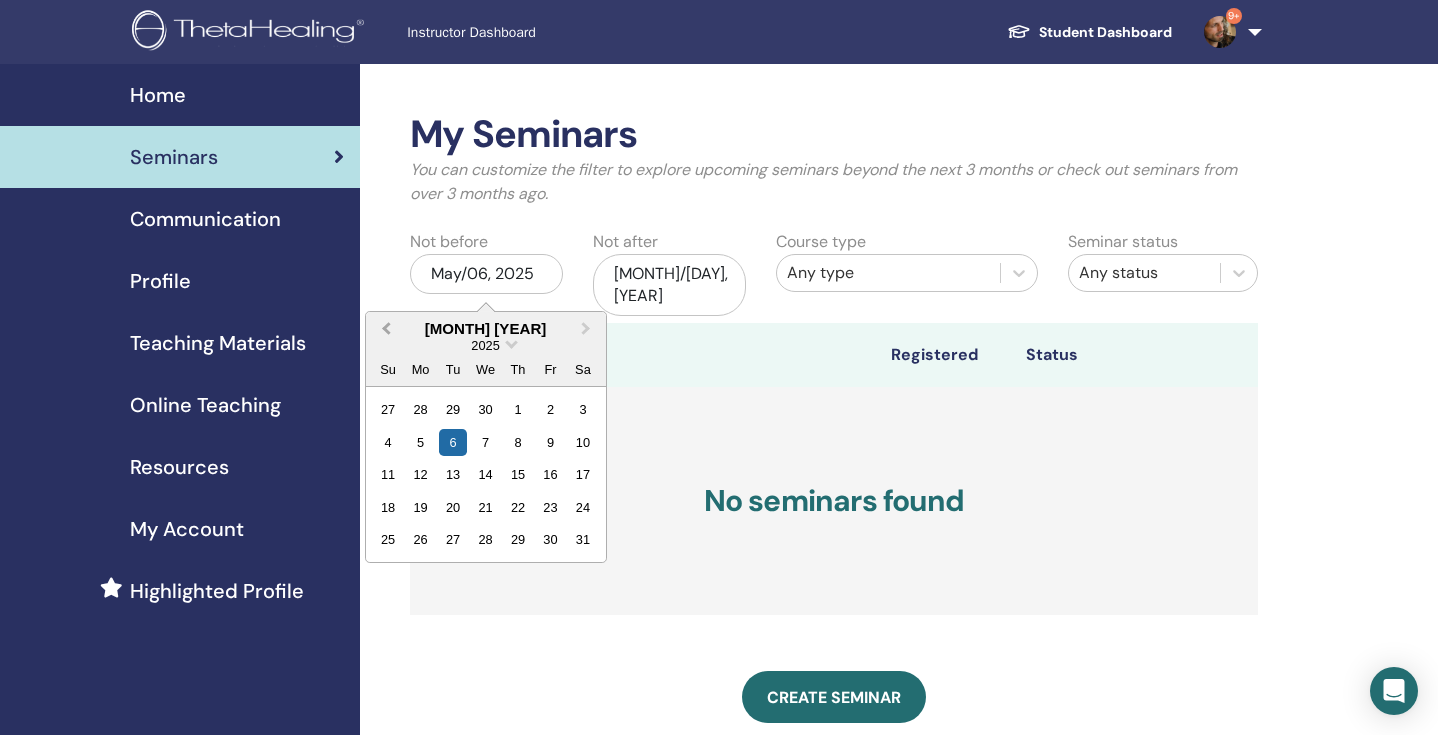 click on "Previous Month" at bounding box center [386, 328] 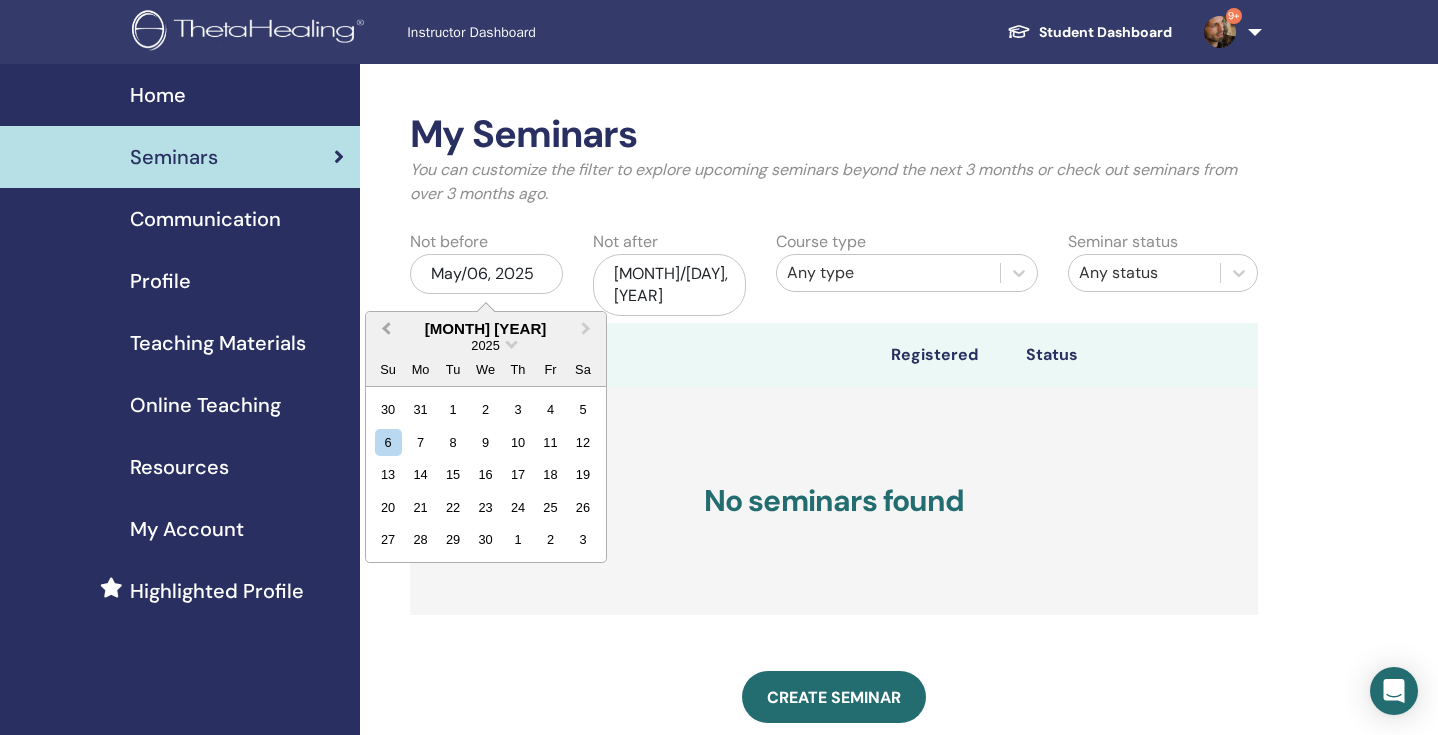 click on "Previous Month" at bounding box center (386, 328) 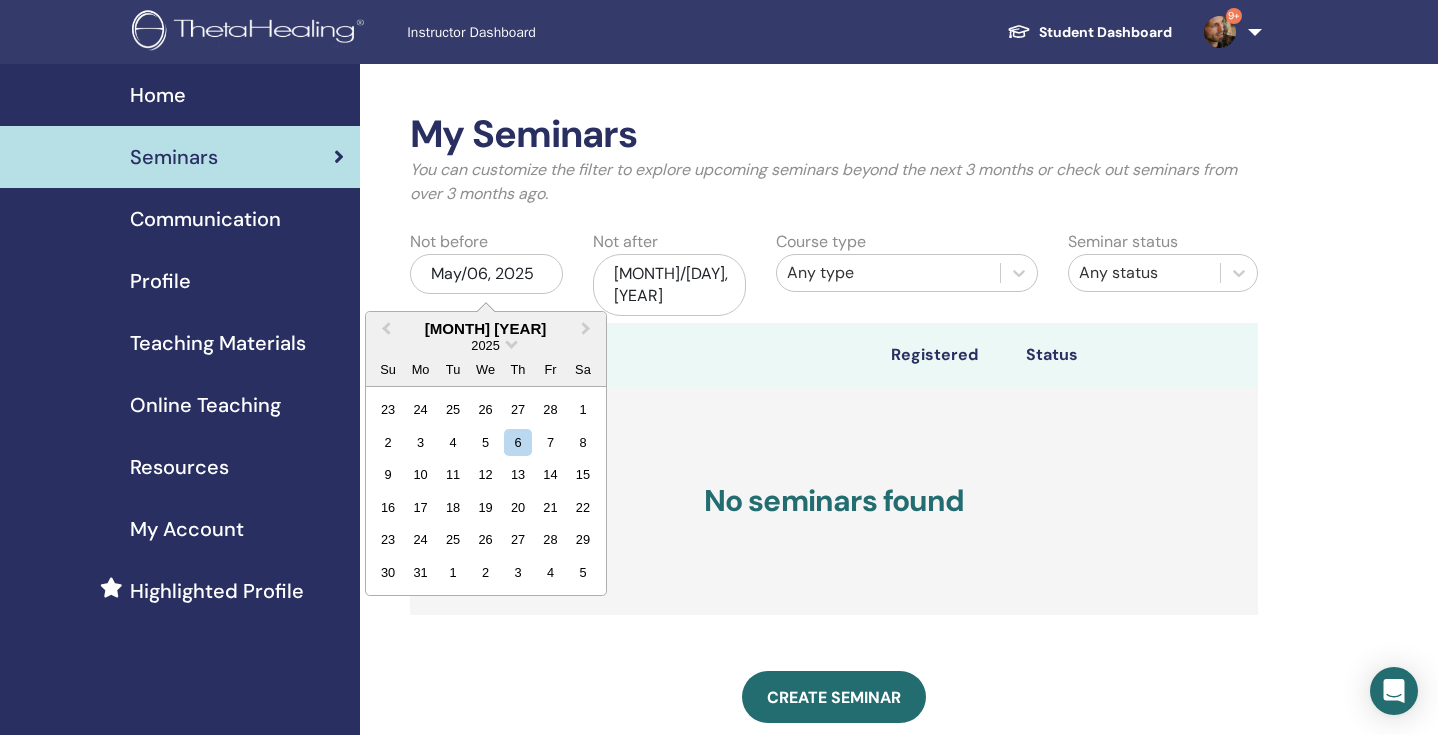 click on "My Seminars You can customize the filter to explore upcoming seminars beyond the next 3 months or check out seminars from over 3 months ago. Not before [MONTH]/[DAY], [YEAR] [MONTH] [YEAR] Previous Month Next Month [MONTH] [YEAR] [YEAR] Su Mo Tu We Th Fr Sa 23 24 25 26 27 28 1 2 3 4 5 6 7 8 9 10 11 12 13 14 15 16 17 18 19 20 21 22 23 24 25 26 27 28 29 30 31 1 2 3 4 5 Not after [MONTH]/[DAY], [YEAR] Course type Any type Seminar status Any status Seminar Registered Status No seminars found Create seminar Seminar Registrations Order No. Attendee Event Date" at bounding box center (899, 616) 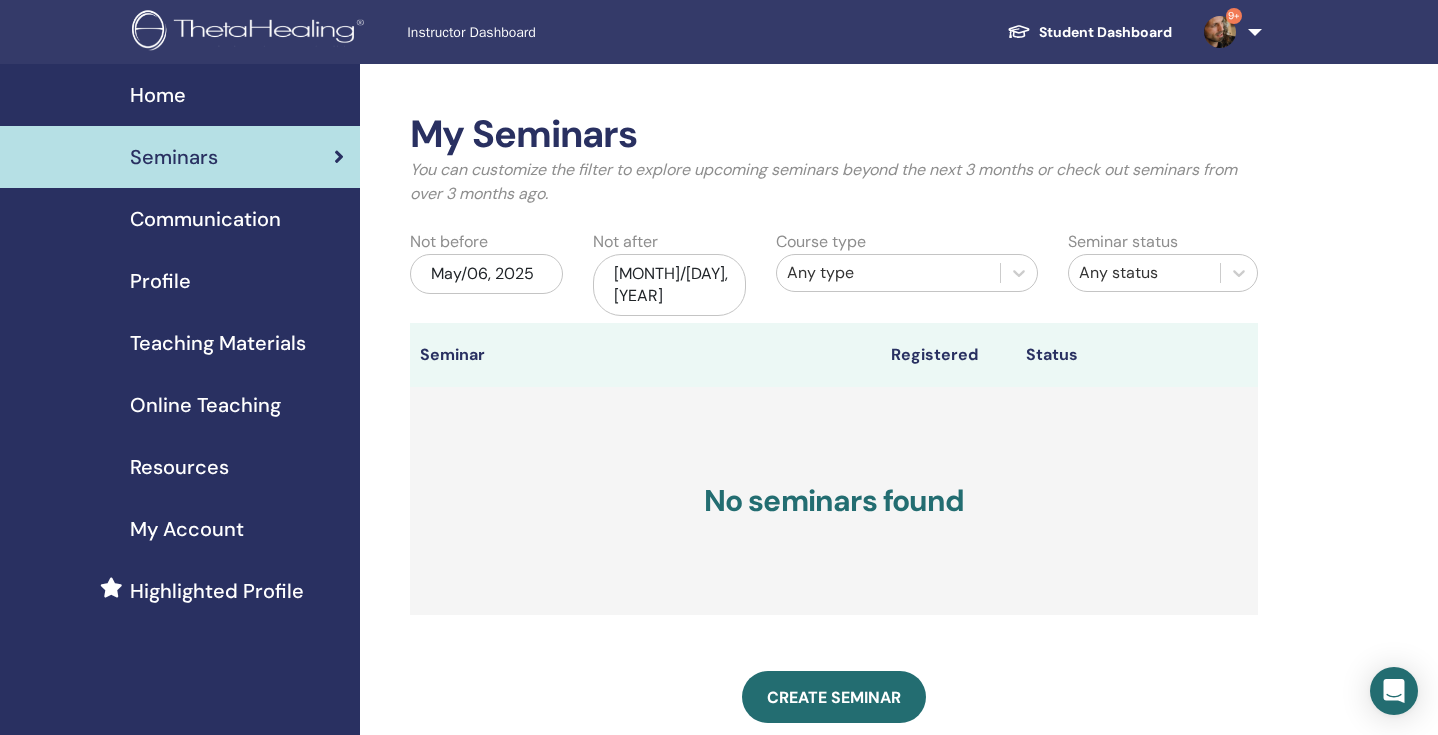 click on "May/06, 2025" at bounding box center (486, 274) 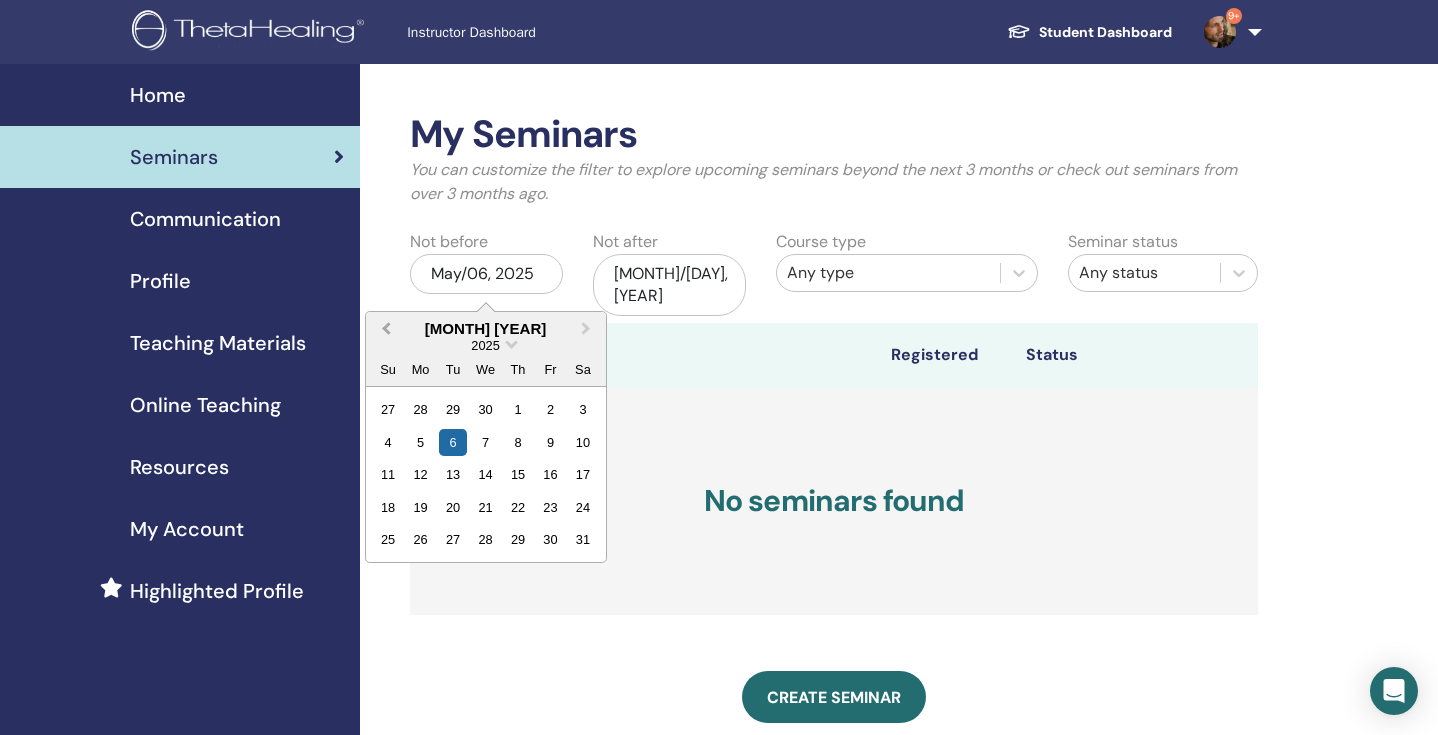 click on "Previous Month" at bounding box center [386, 328] 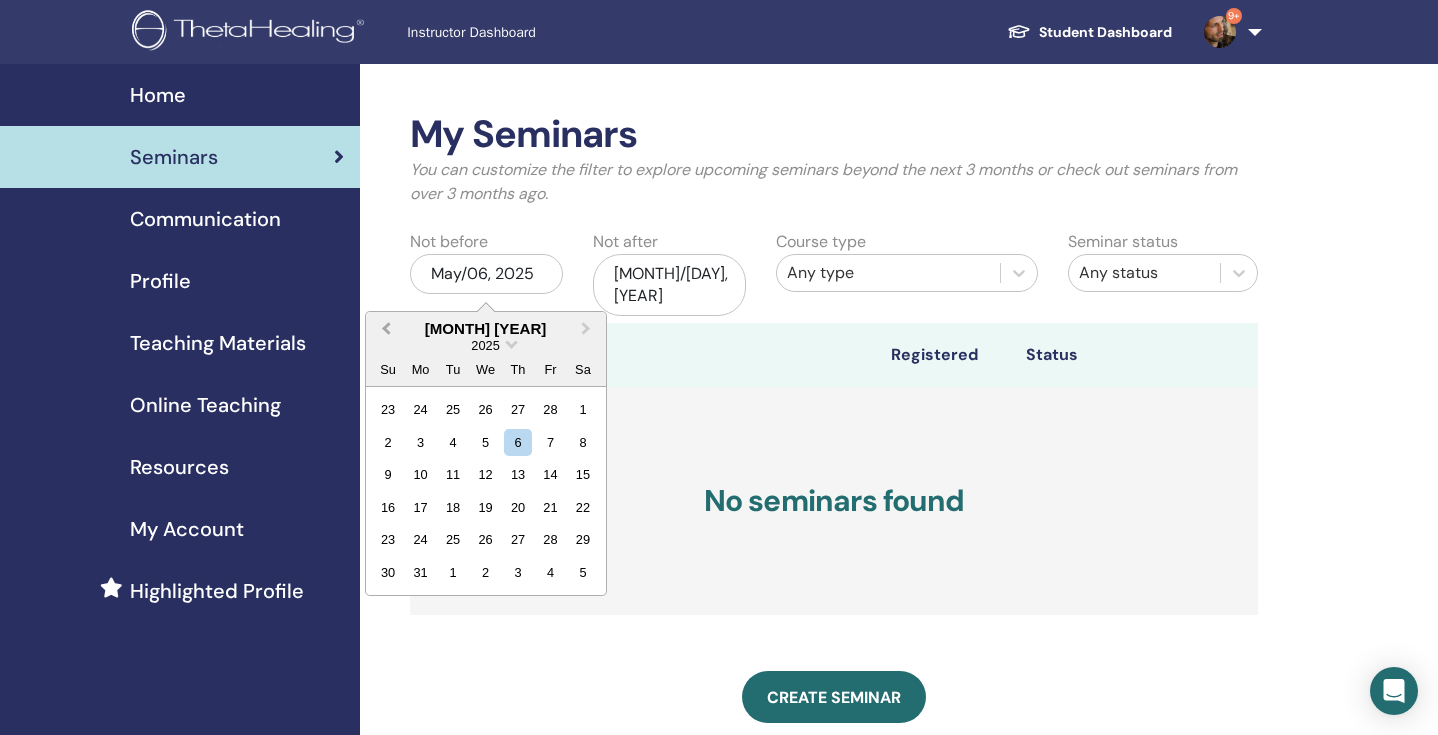 click on "Previous Month" at bounding box center [386, 328] 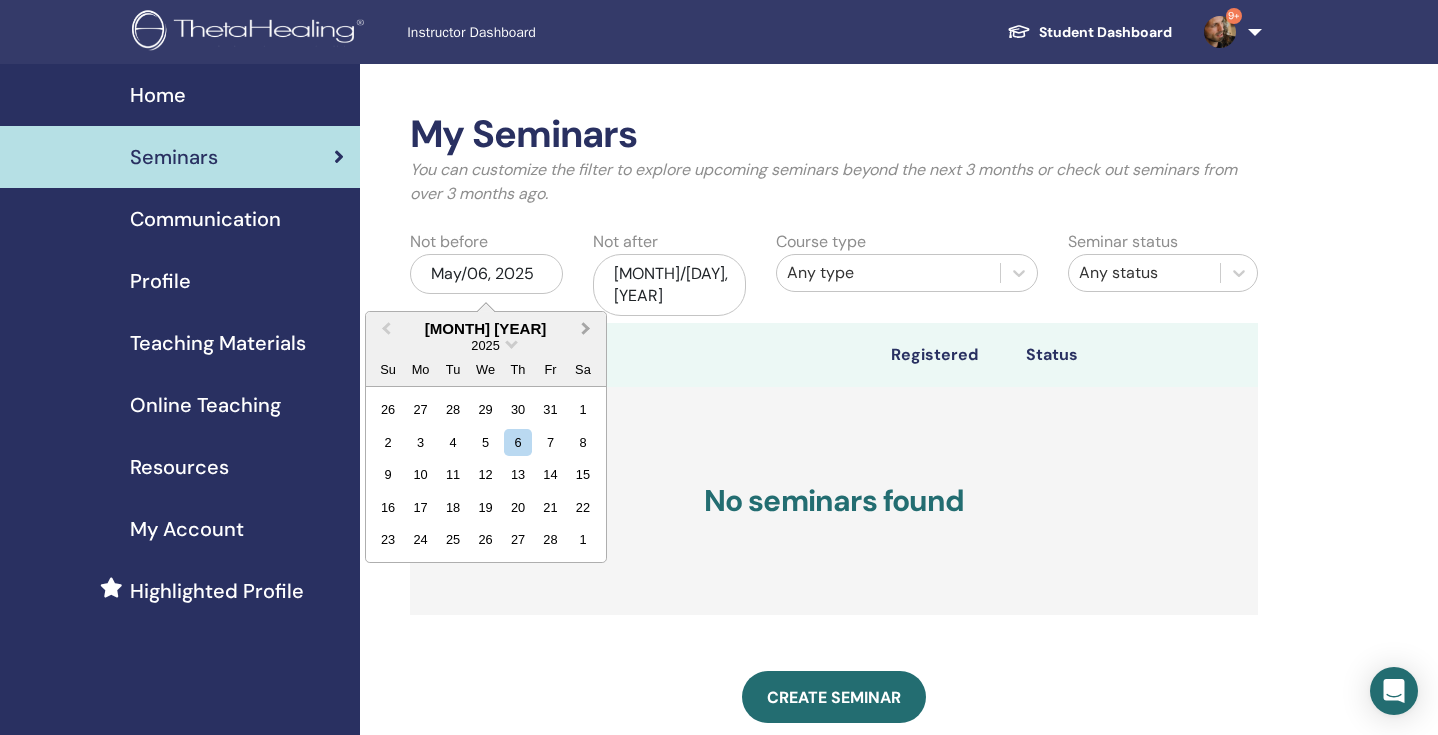 click on "Next Month" at bounding box center [586, 328] 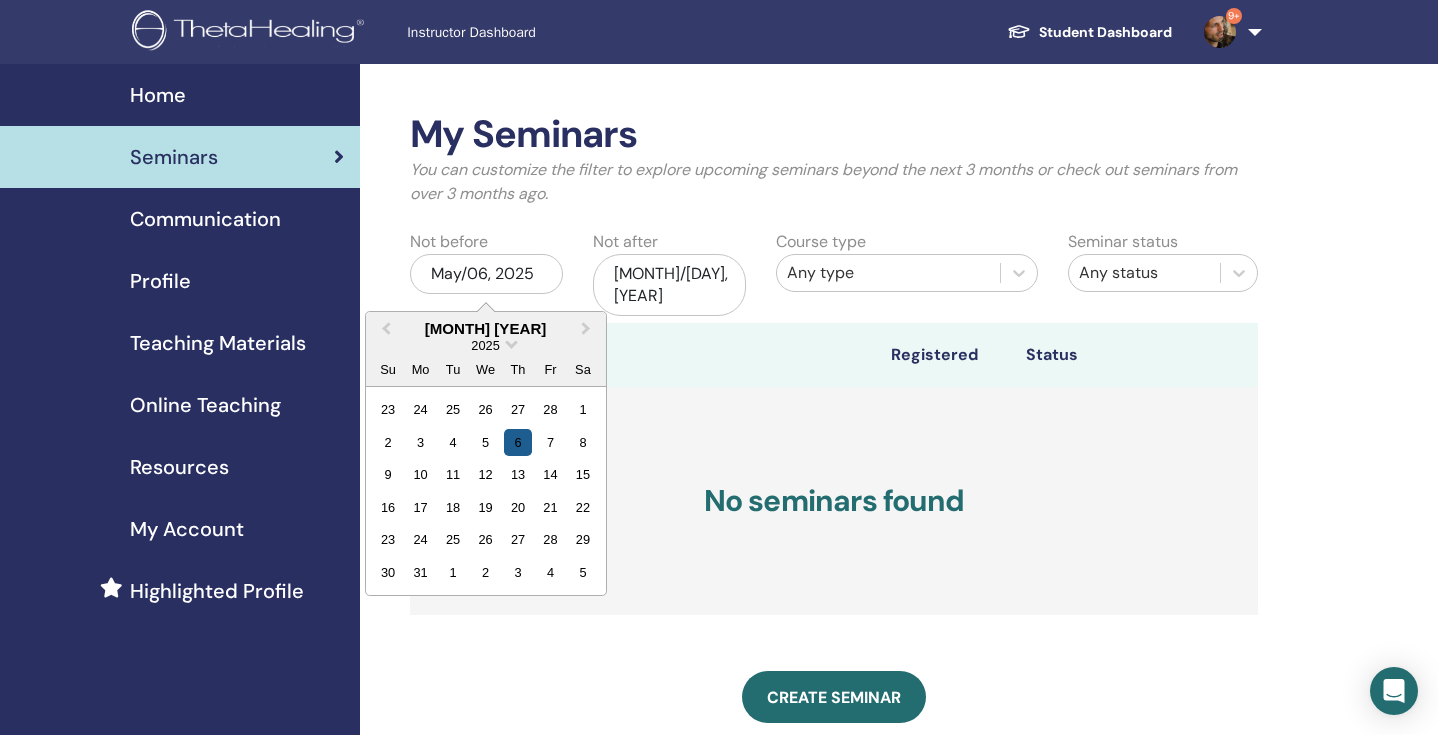 click on "6" at bounding box center [517, 442] 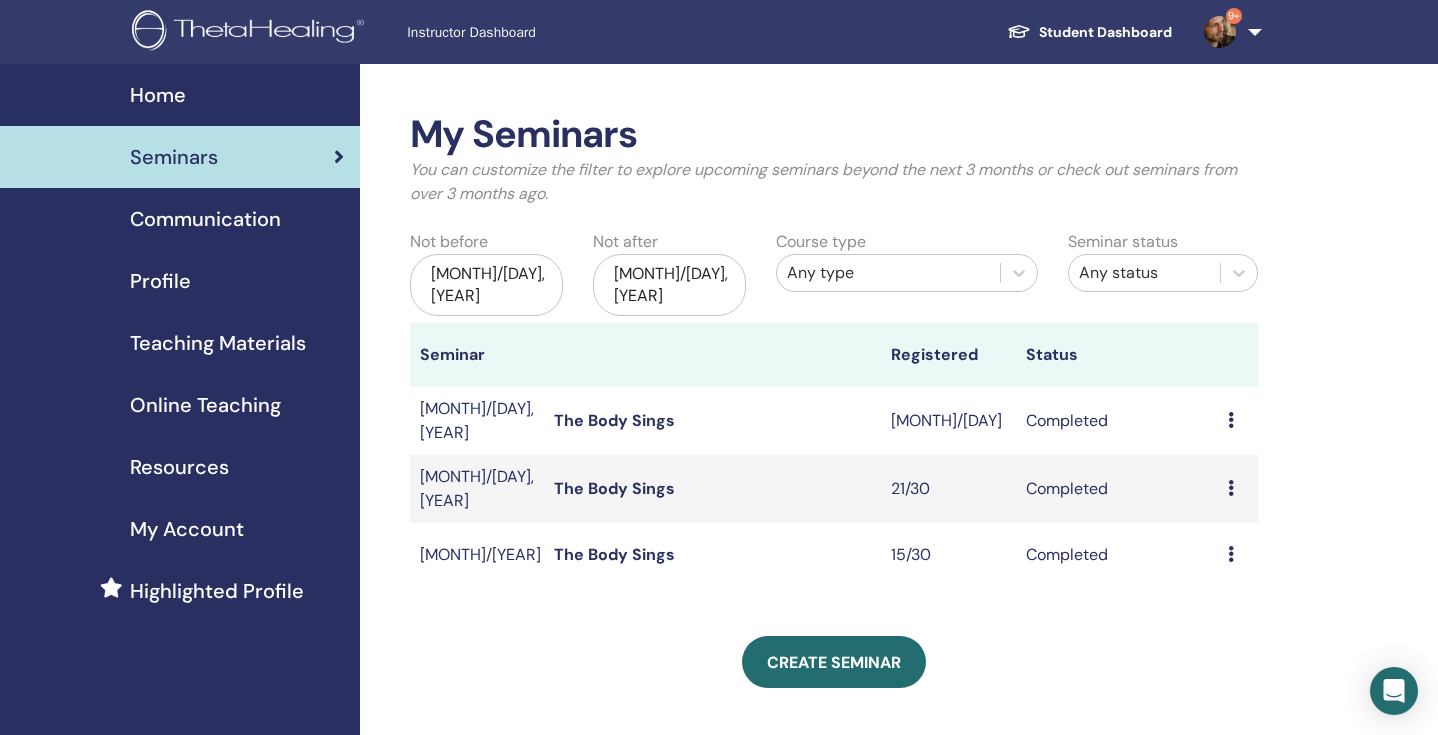 click on "The Body Sings" at bounding box center (712, 421) 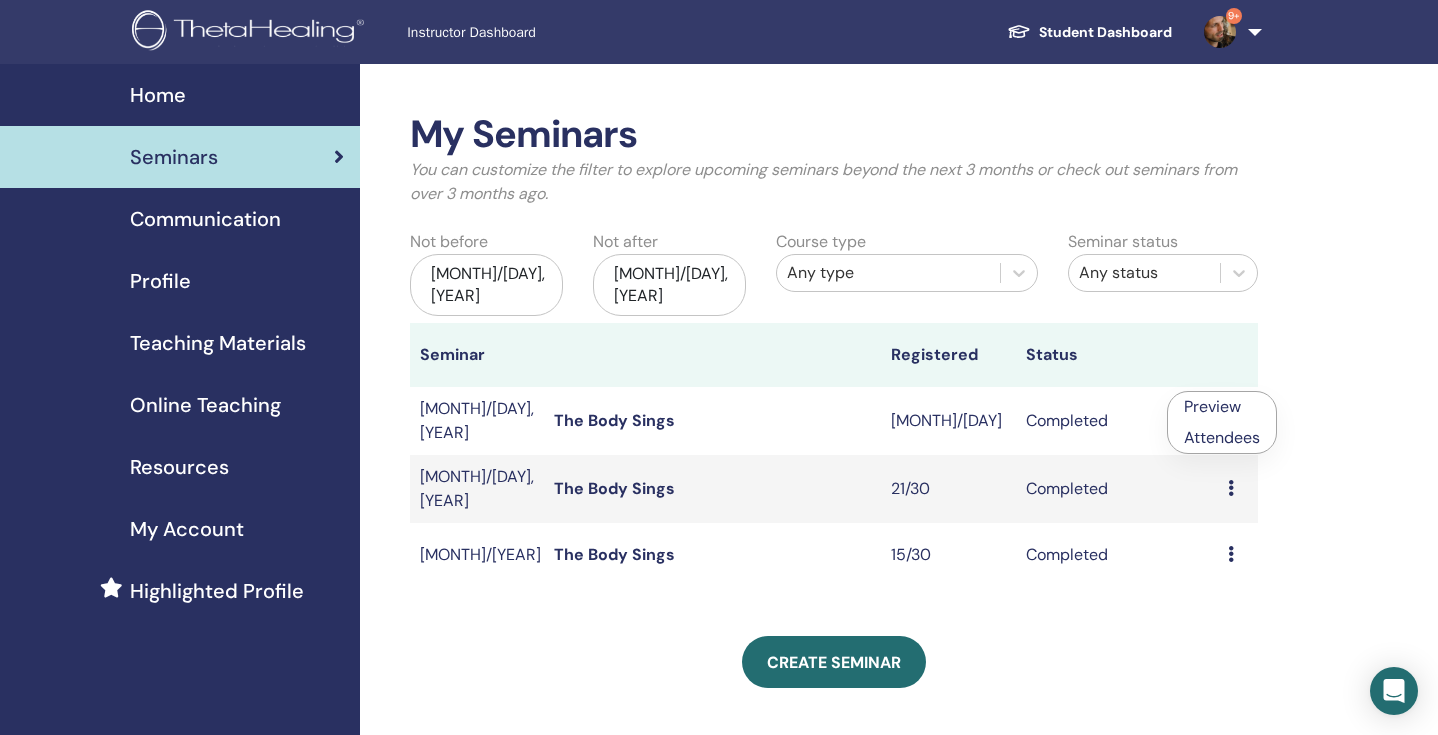 click on "Attendees" at bounding box center (1222, 437) 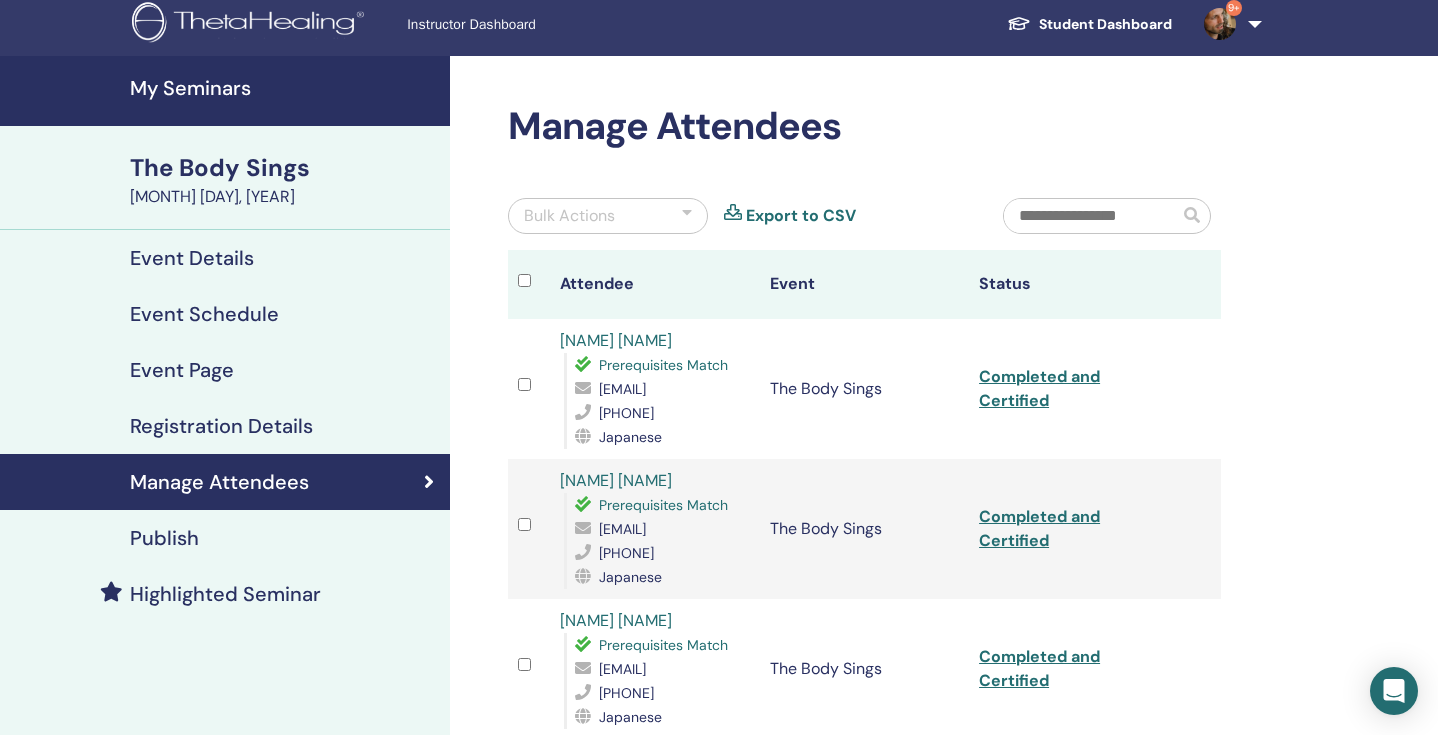 scroll, scrollTop: 0, scrollLeft: 0, axis: both 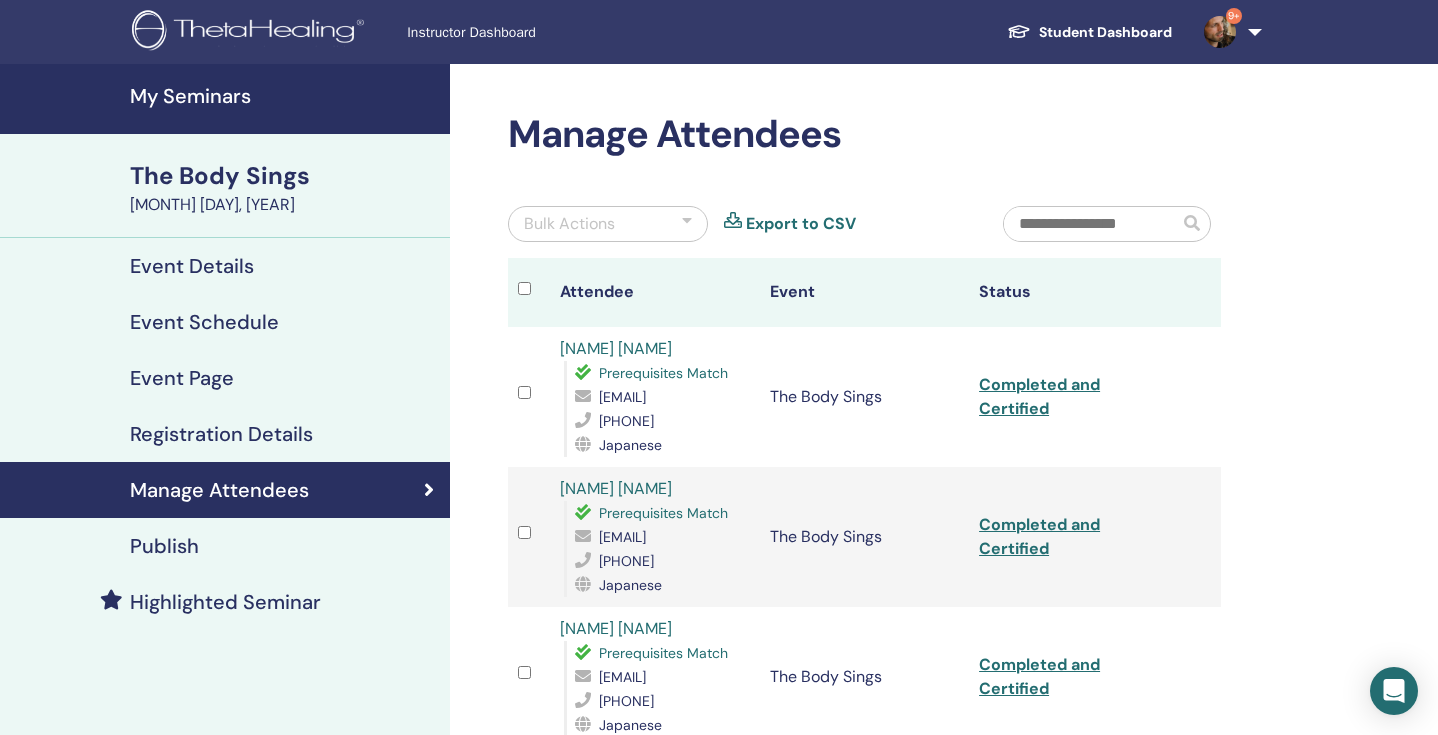 click on "Event Details" at bounding box center (192, 266) 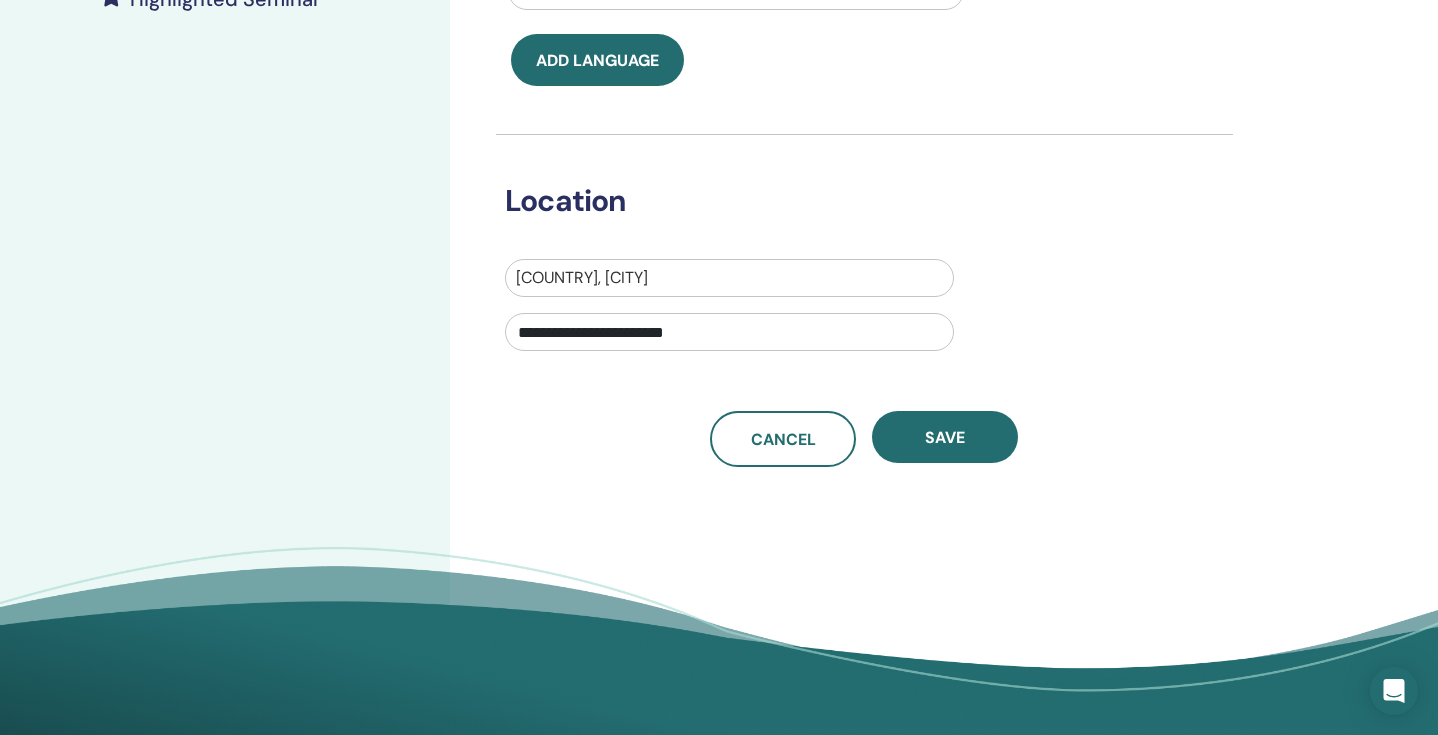 scroll, scrollTop: 0, scrollLeft: 0, axis: both 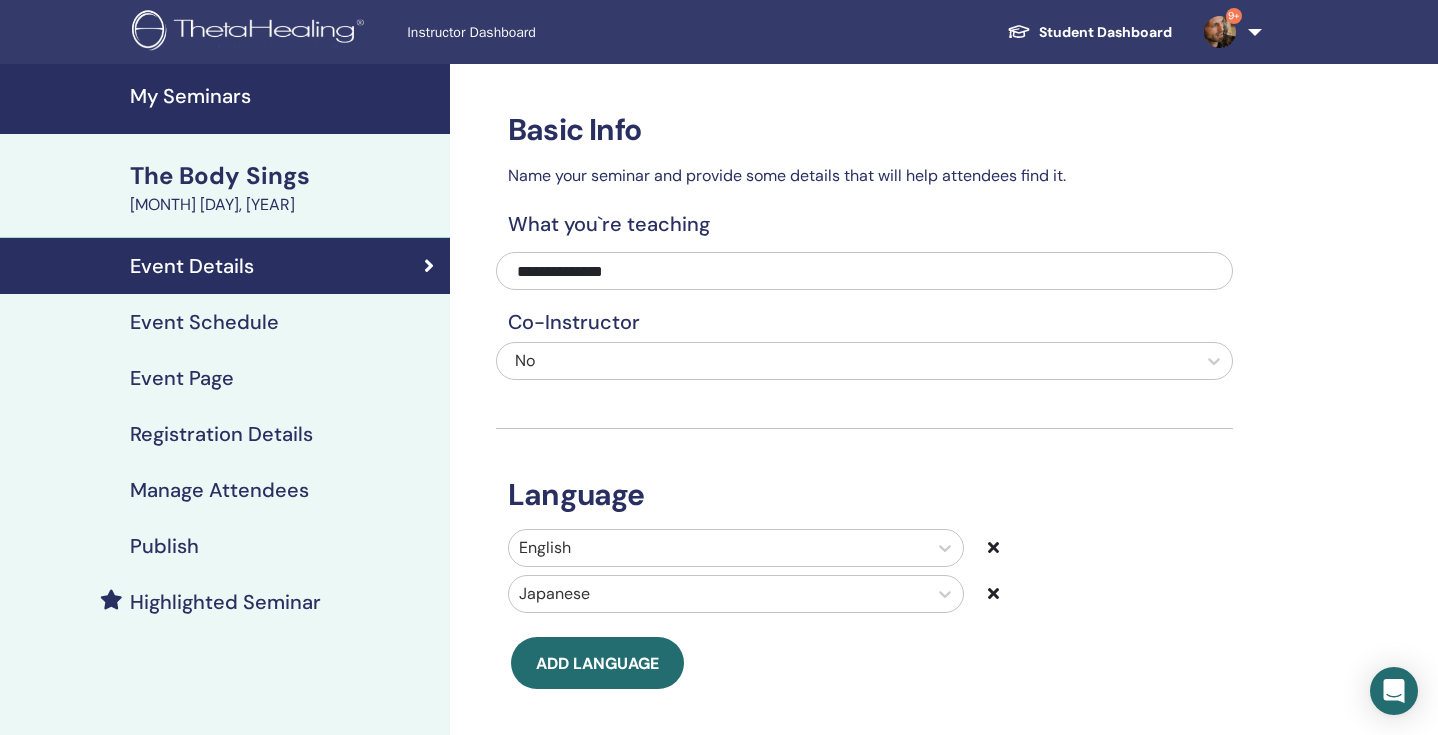 click on "Registration Details" at bounding box center (221, 434) 